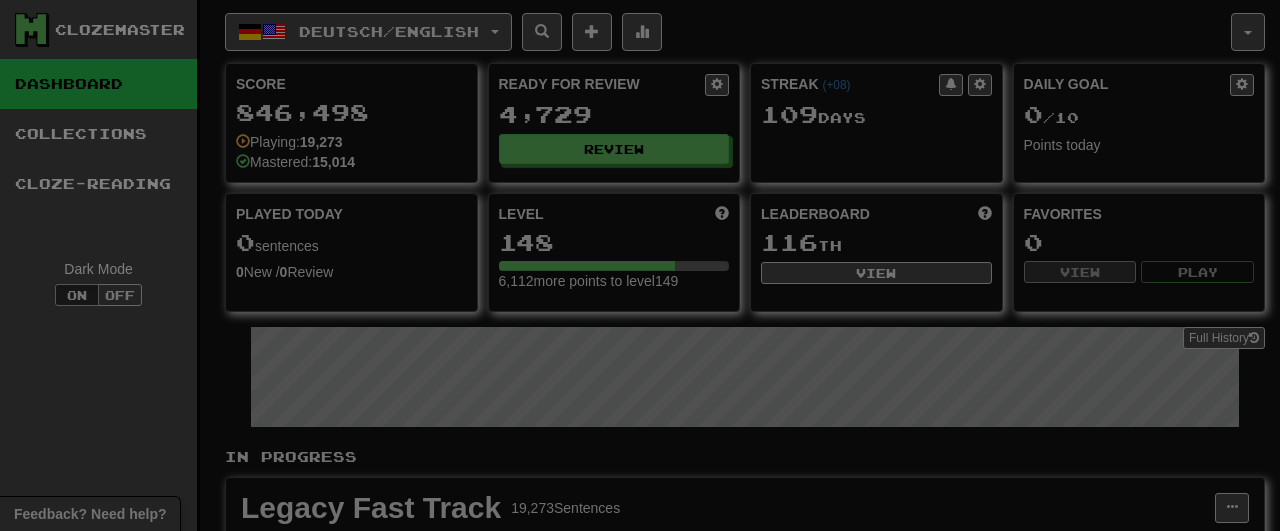 select on "**" 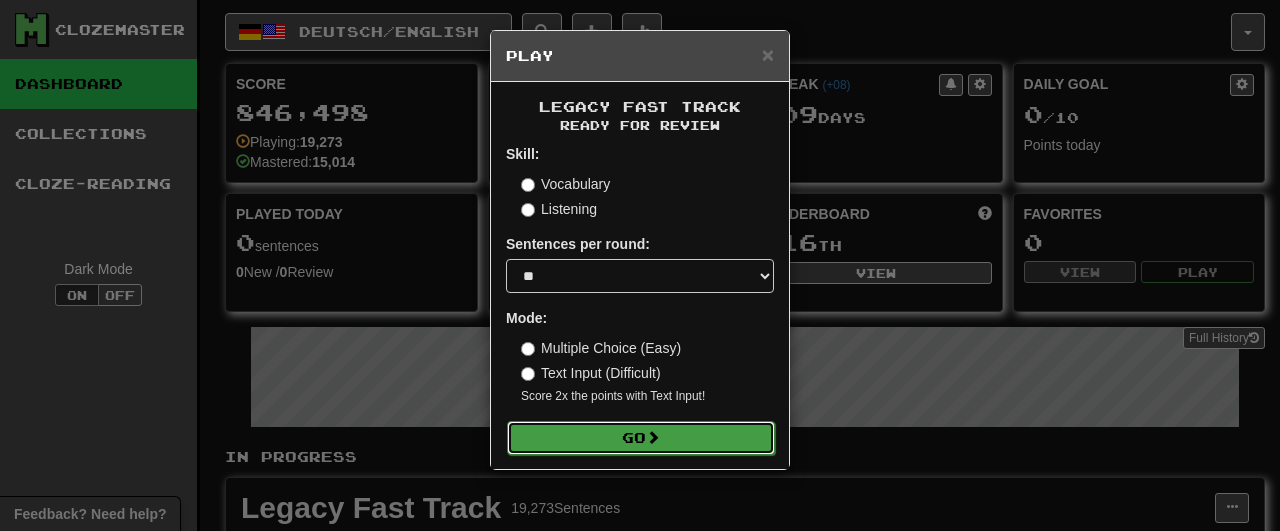 click on "Go" at bounding box center (641, 438) 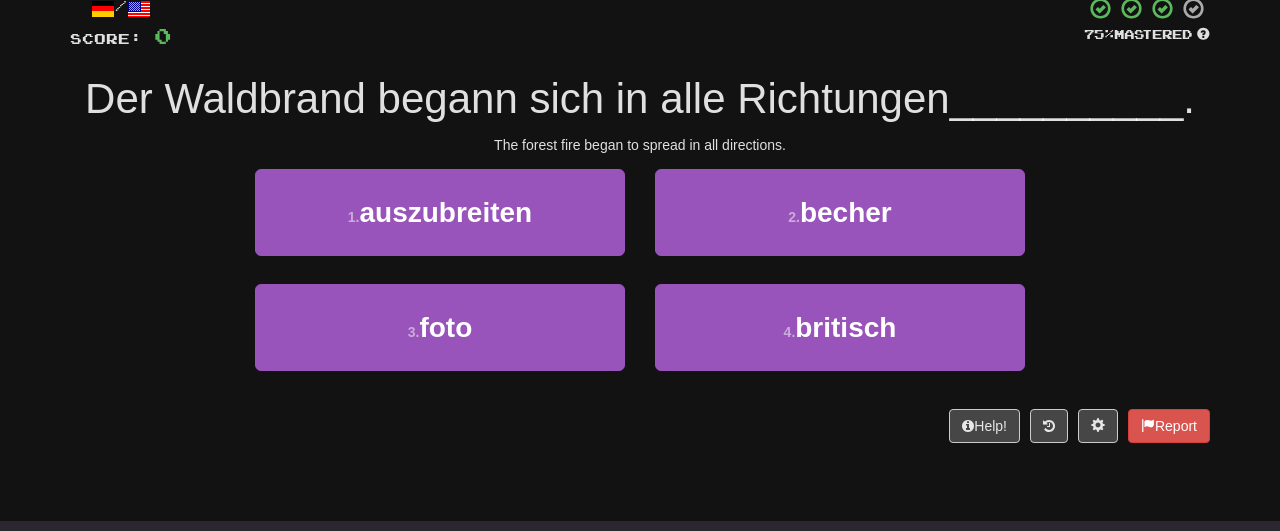 scroll, scrollTop: 164, scrollLeft: 0, axis: vertical 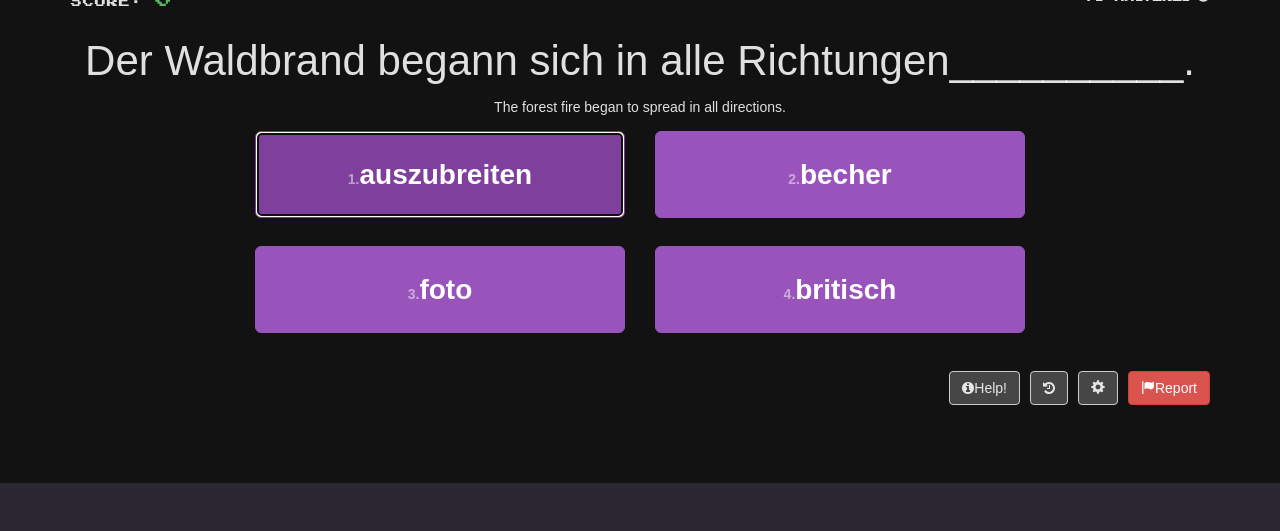 click on "1 .  auszubreiten" at bounding box center [440, 174] 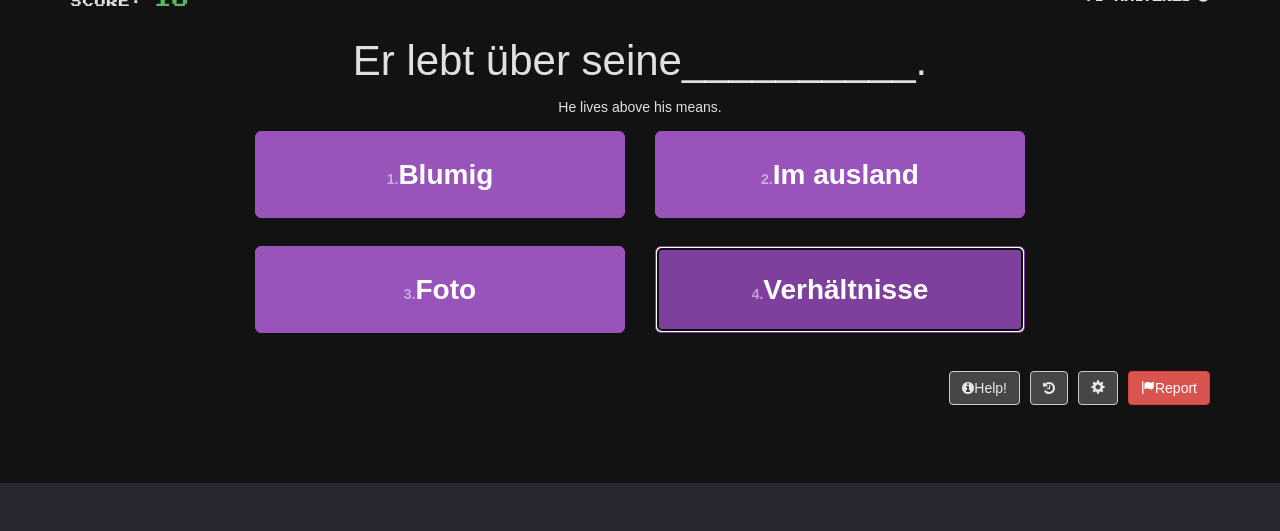 click on "4 .  Verhältnisse" at bounding box center [840, 289] 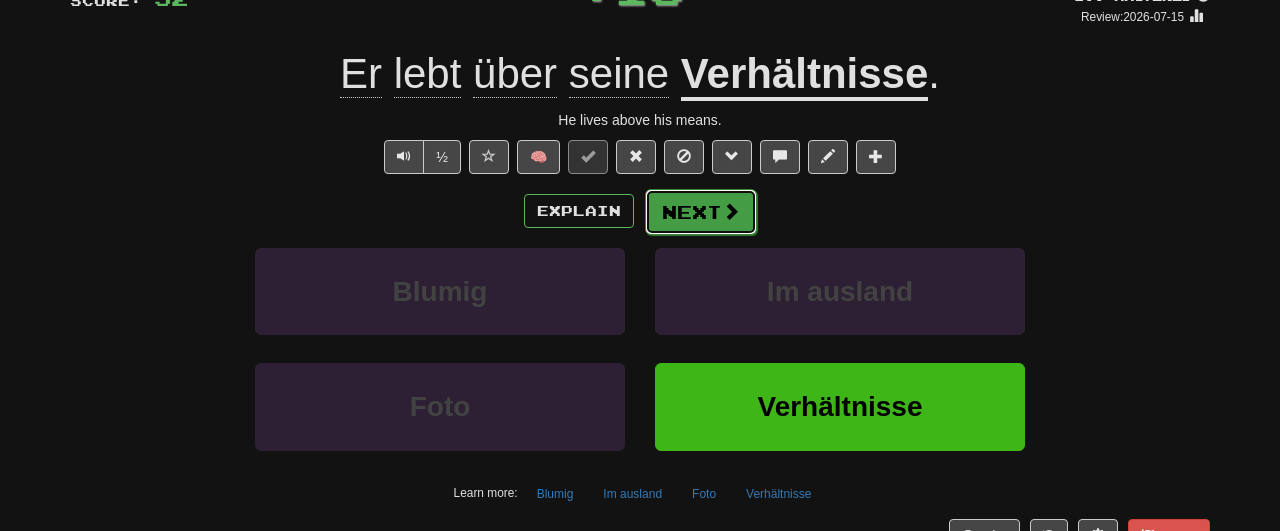 click on "Next" at bounding box center (701, 212) 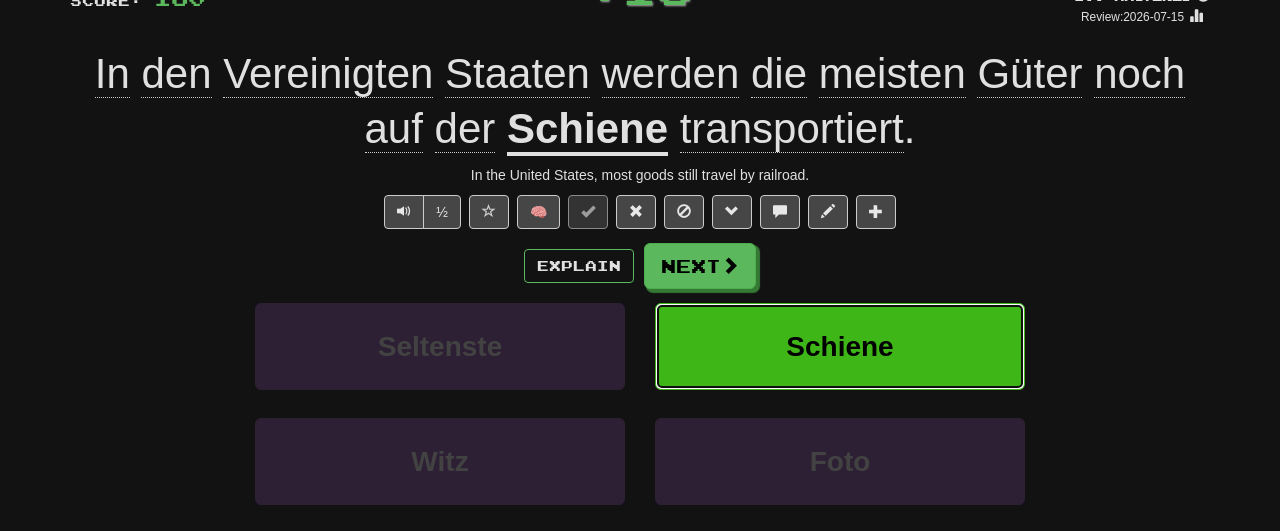 click on "Schiene" at bounding box center [840, 346] 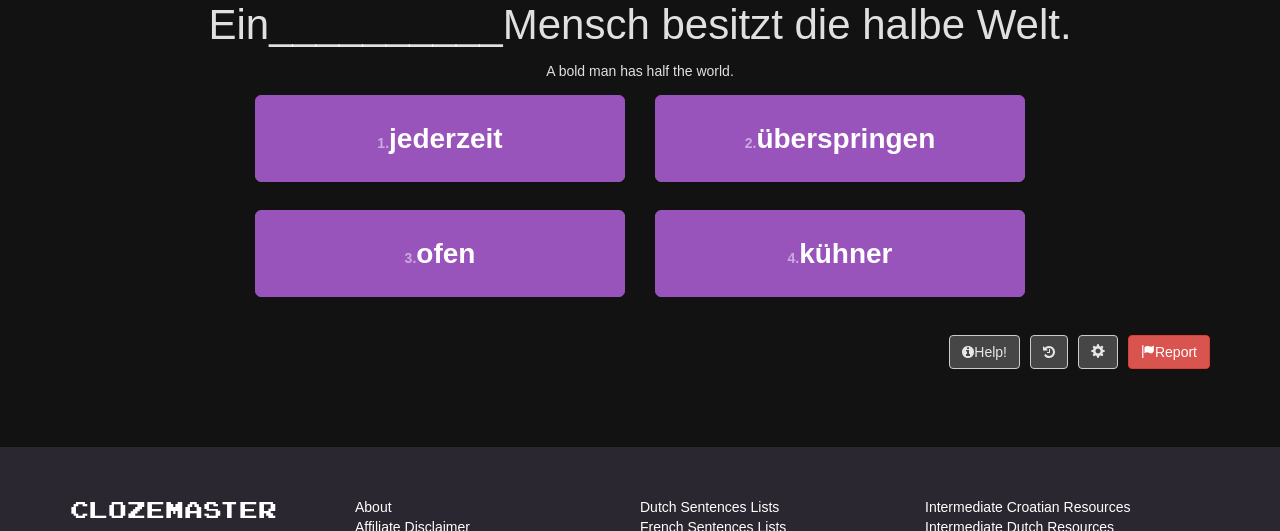 scroll, scrollTop: 148, scrollLeft: 0, axis: vertical 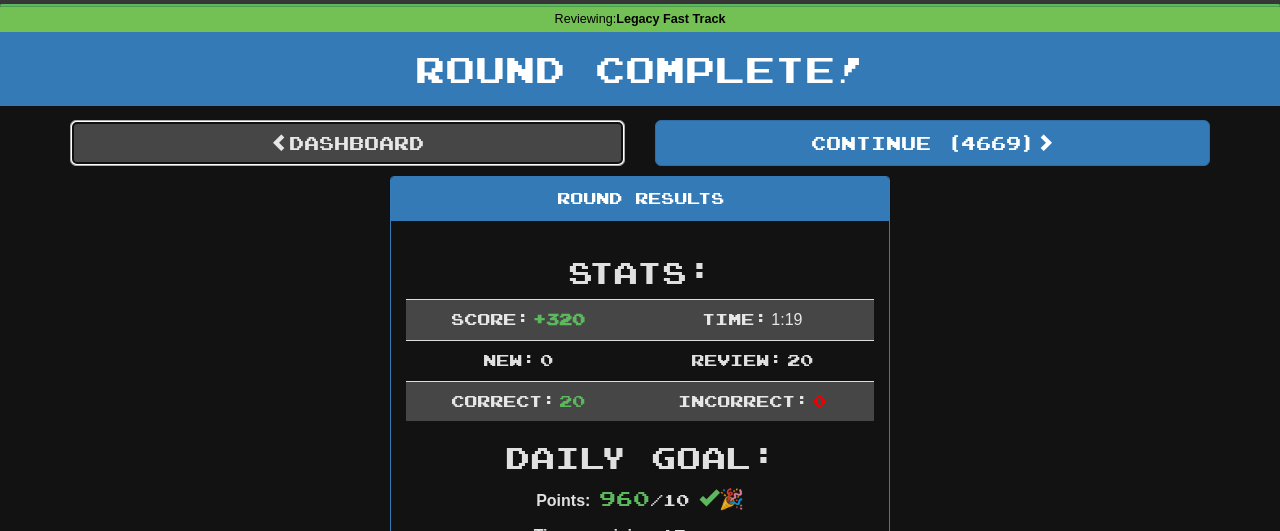 click on "Dashboard" at bounding box center [347, 143] 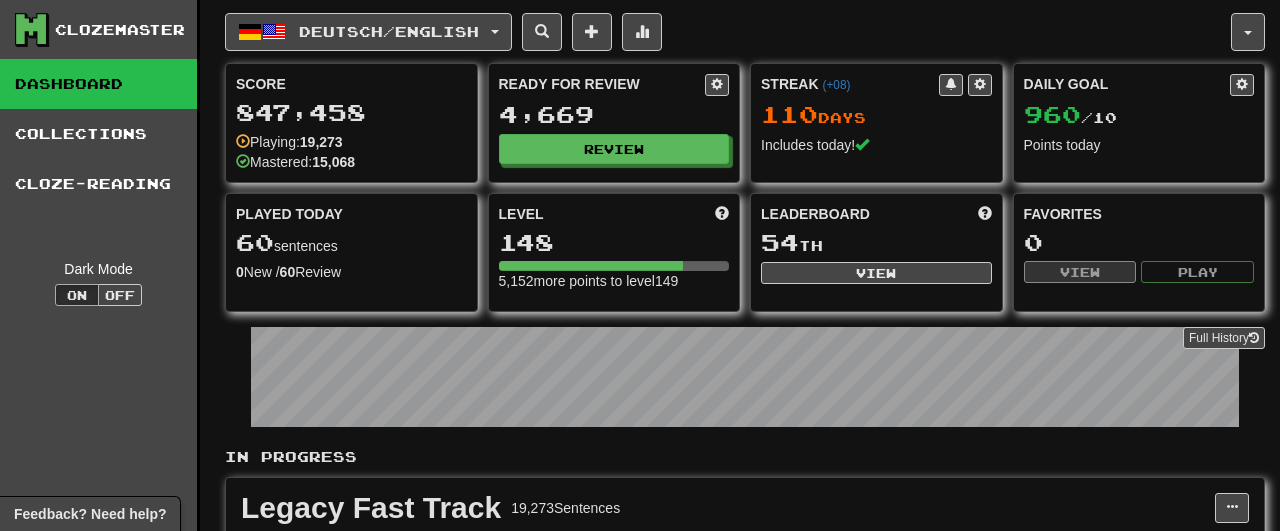 scroll, scrollTop: 0, scrollLeft: 0, axis: both 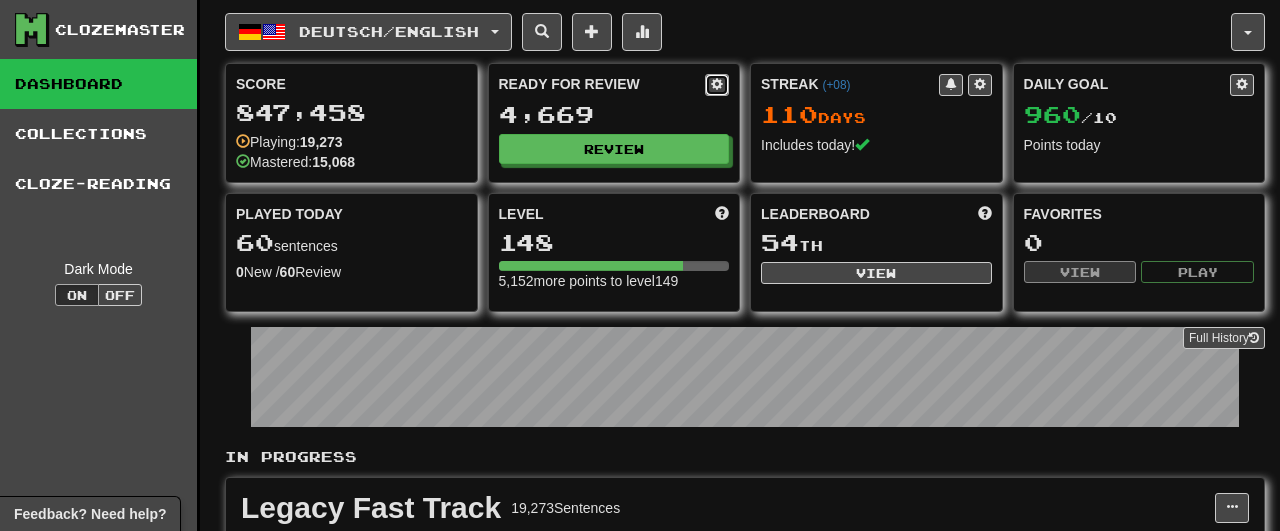 click at bounding box center (717, 85) 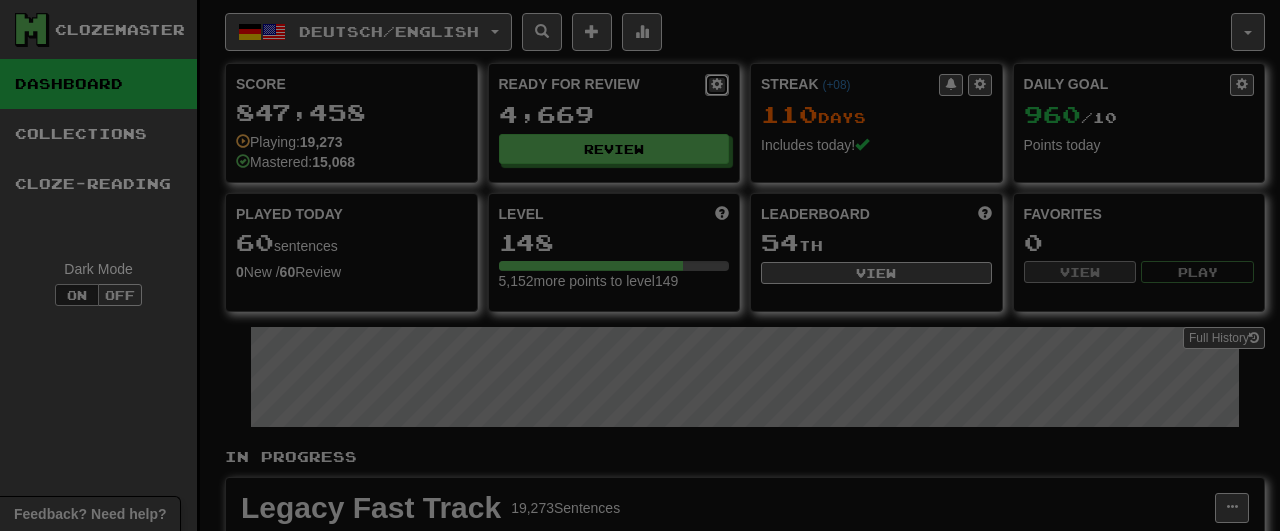 select on "**" 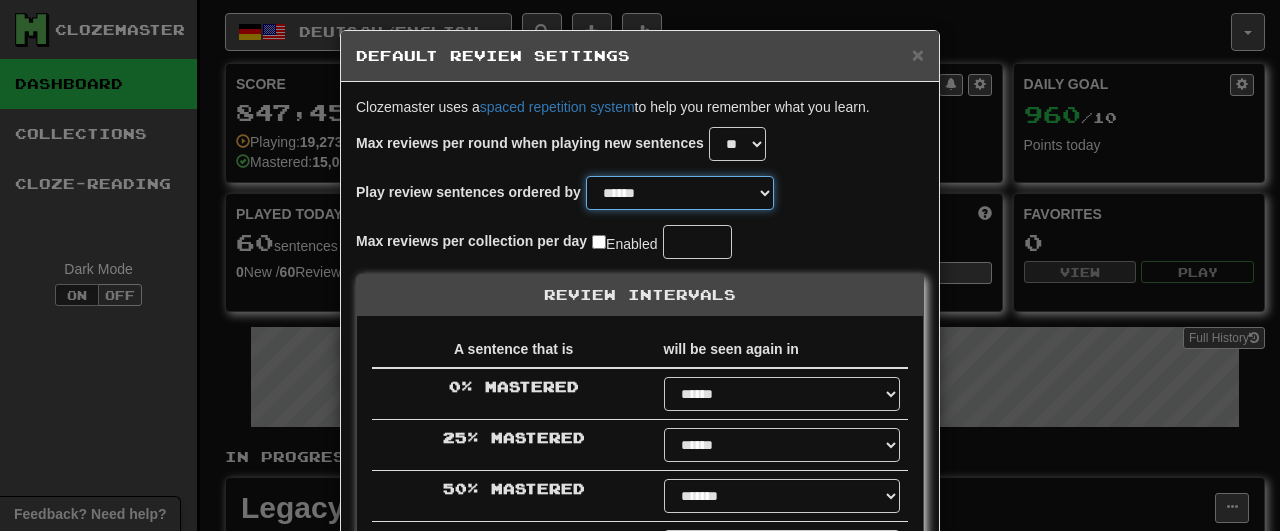 click on "**********" at bounding box center (680, 193) 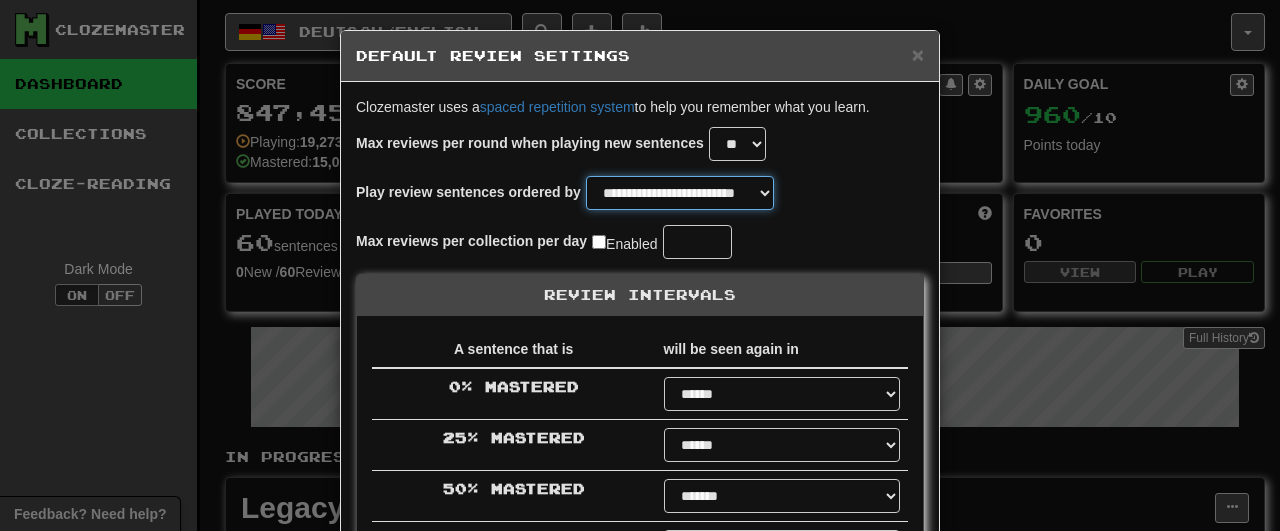 click on "**********" at bounding box center [0, 0] 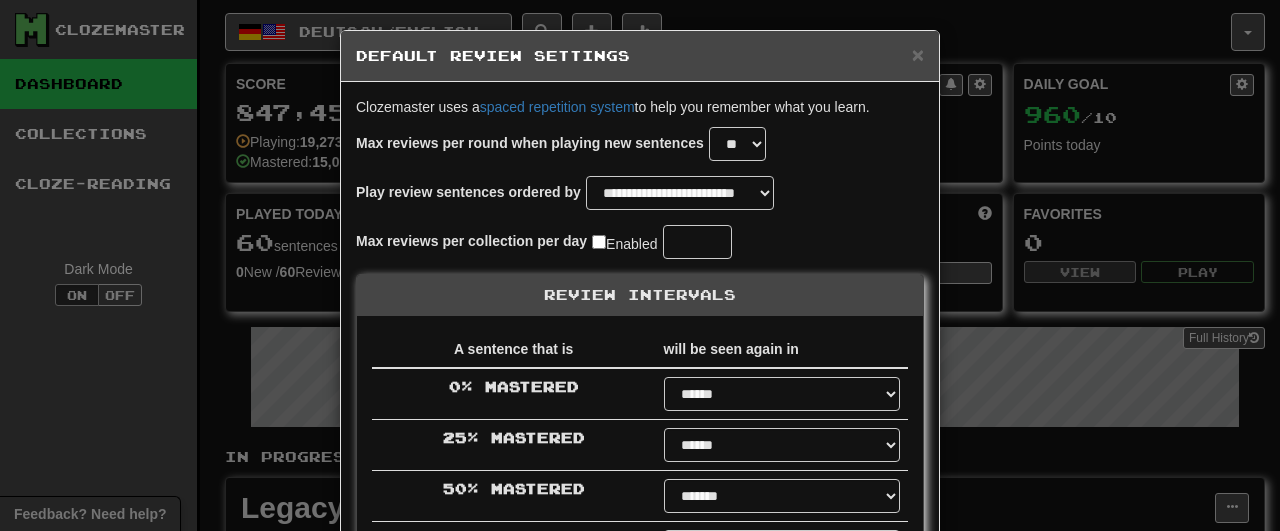 click on "Max reviews per collection per day  Enabled" at bounding box center [640, 242] 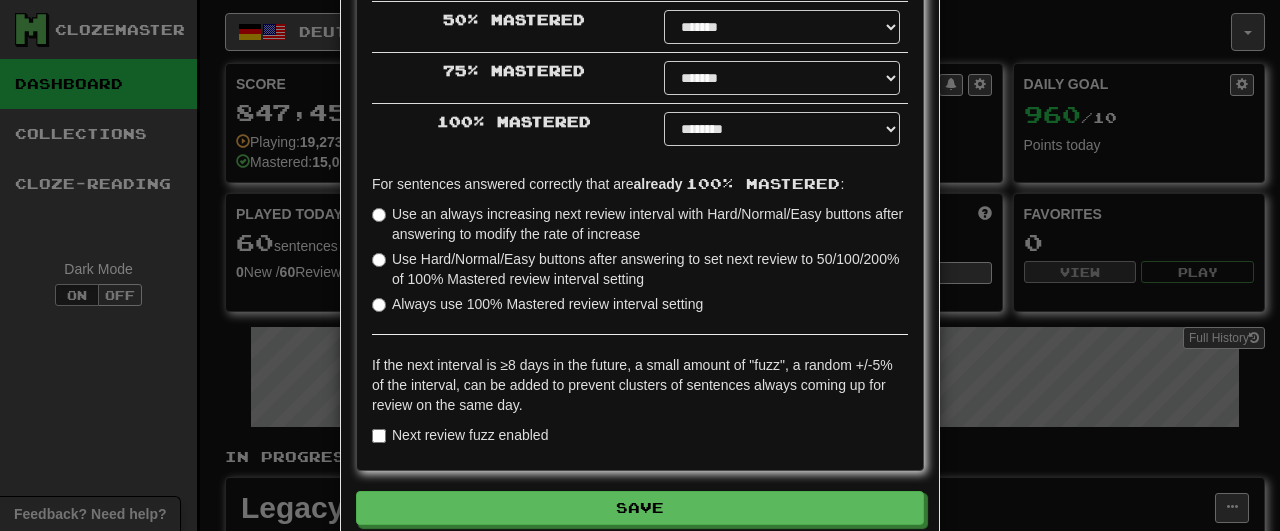 scroll, scrollTop: 513, scrollLeft: 0, axis: vertical 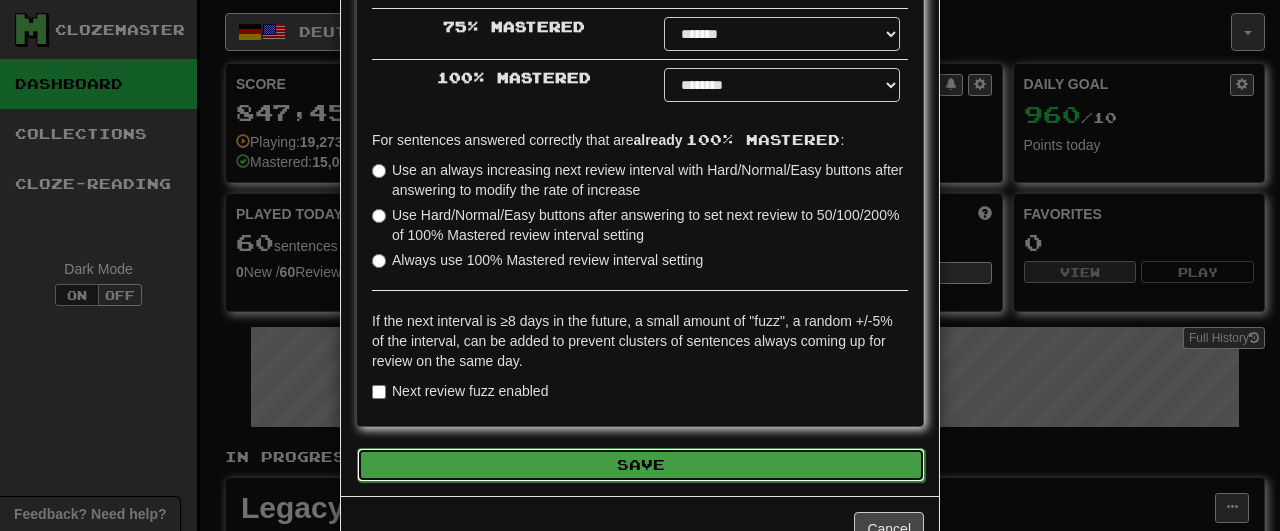 click on "Save" at bounding box center (641, 465) 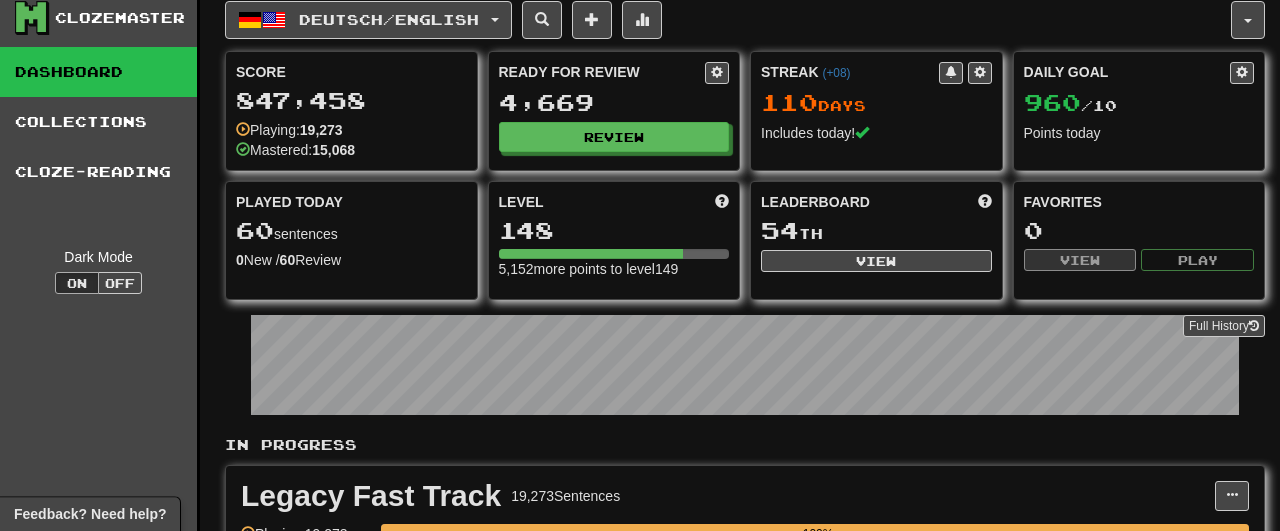 scroll, scrollTop: 0, scrollLeft: 0, axis: both 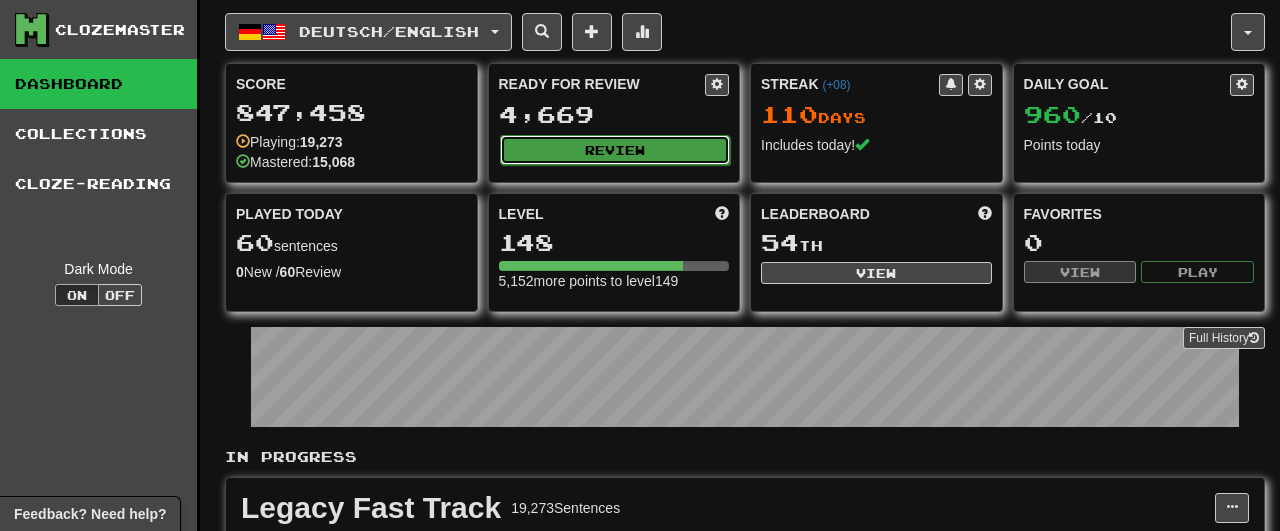 click on "Review" at bounding box center (615, 150) 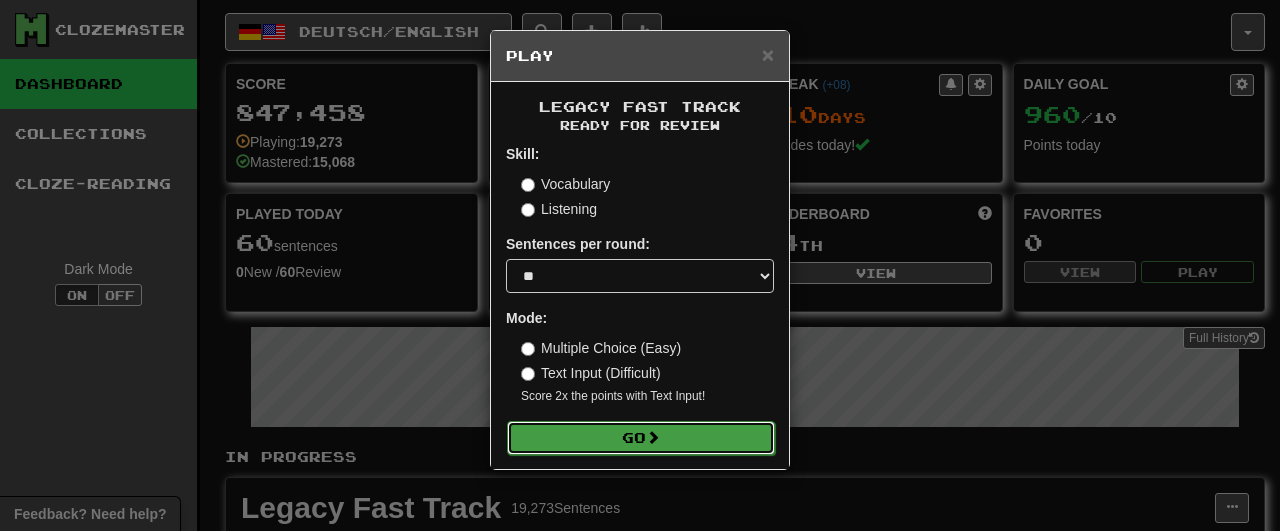 click on "Go" at bounding box center [641, 438] 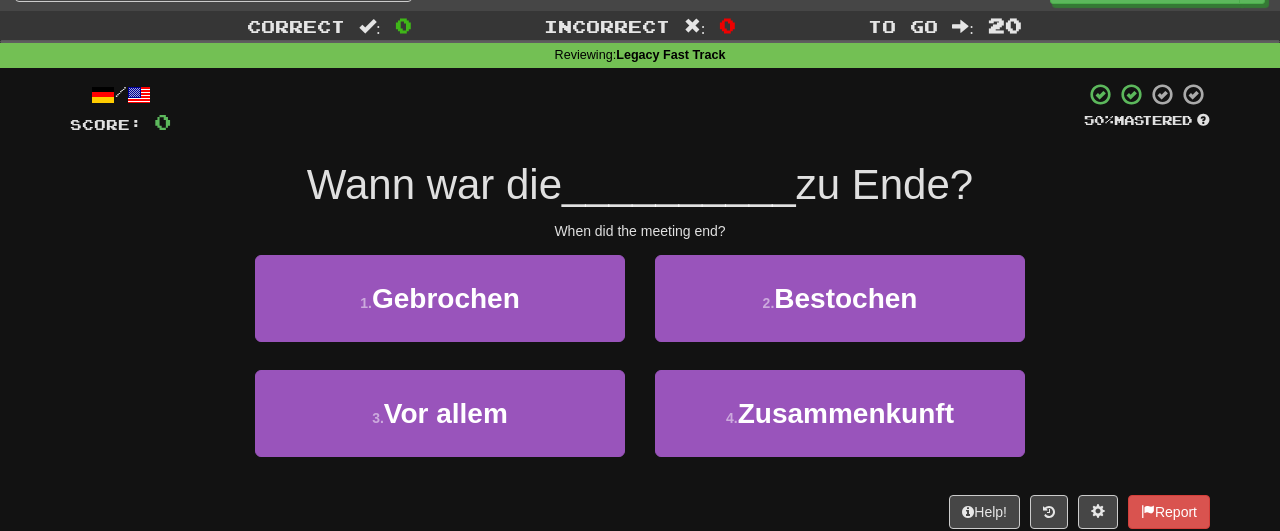 scroll, scrollTop: 41, scrollLeft: 0, axis: vertical 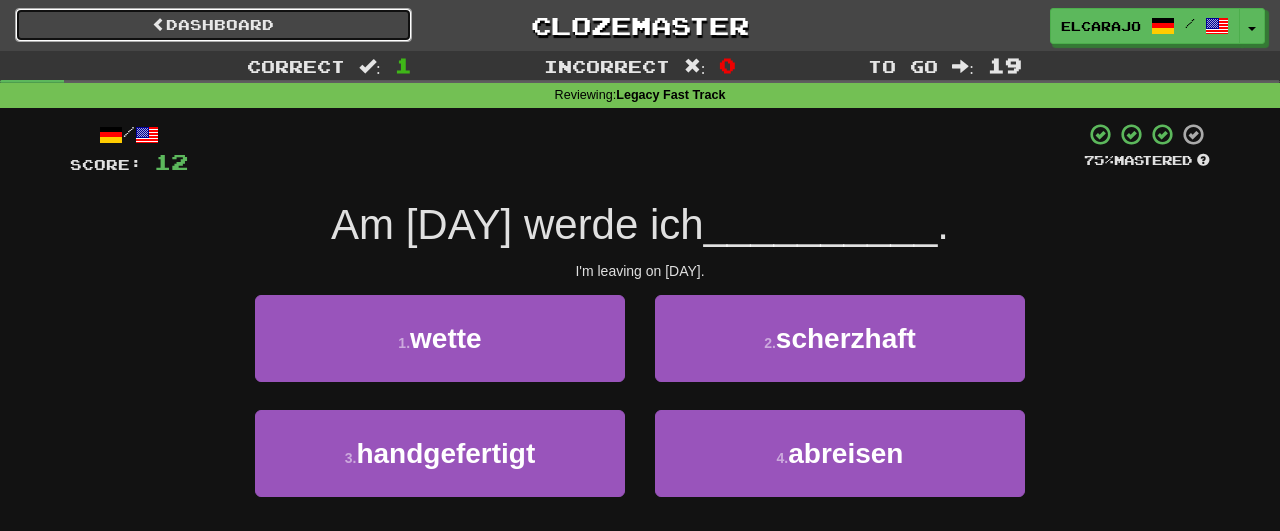click on "Dashboard" at bounding box center (213, 25) 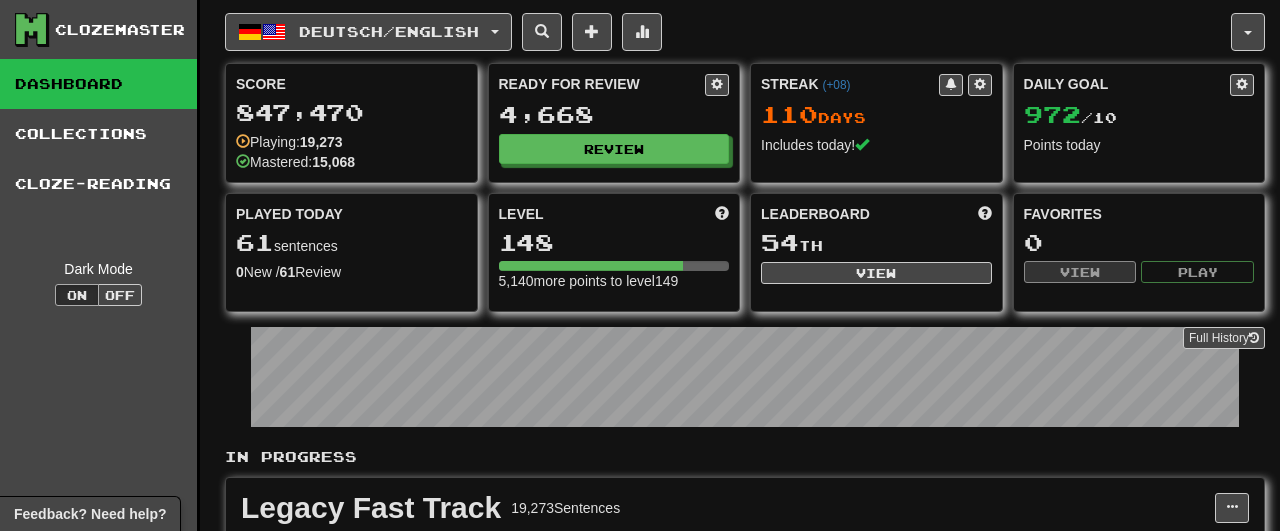 scroll, scrollTop: 0, scrollLeft: 0, axis: both 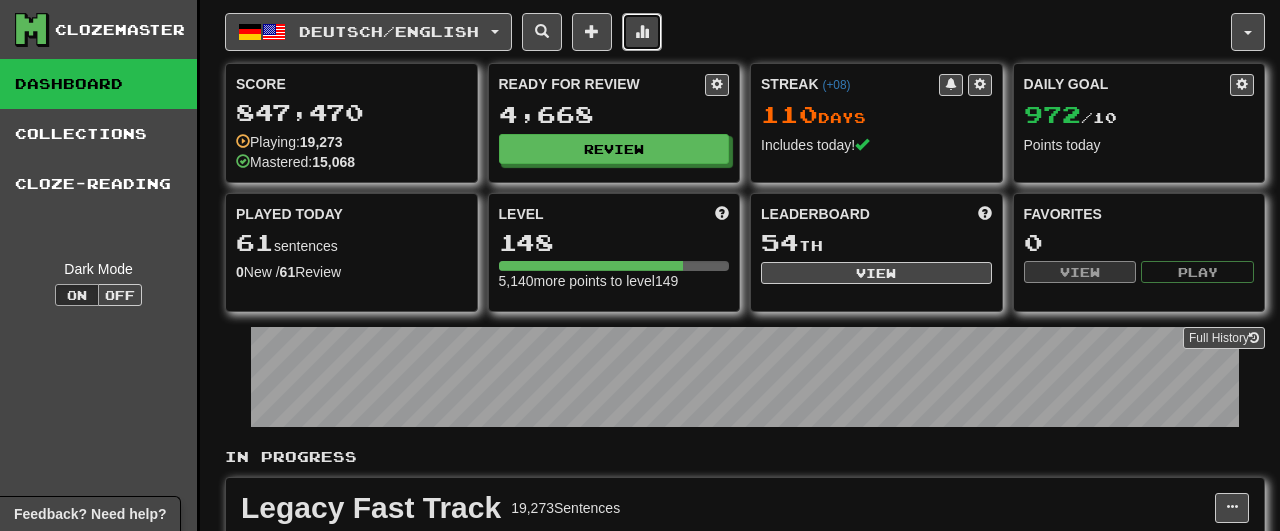 click at bounding box center [642, 31] 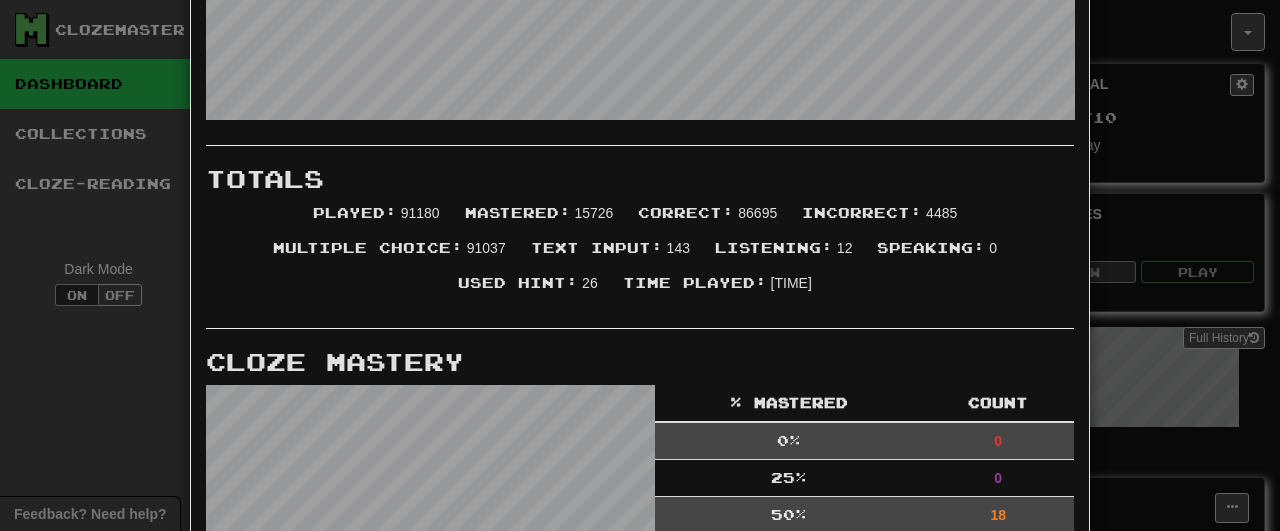 scroll, scrollTop: 0, scrollLeft: 0, axis: both 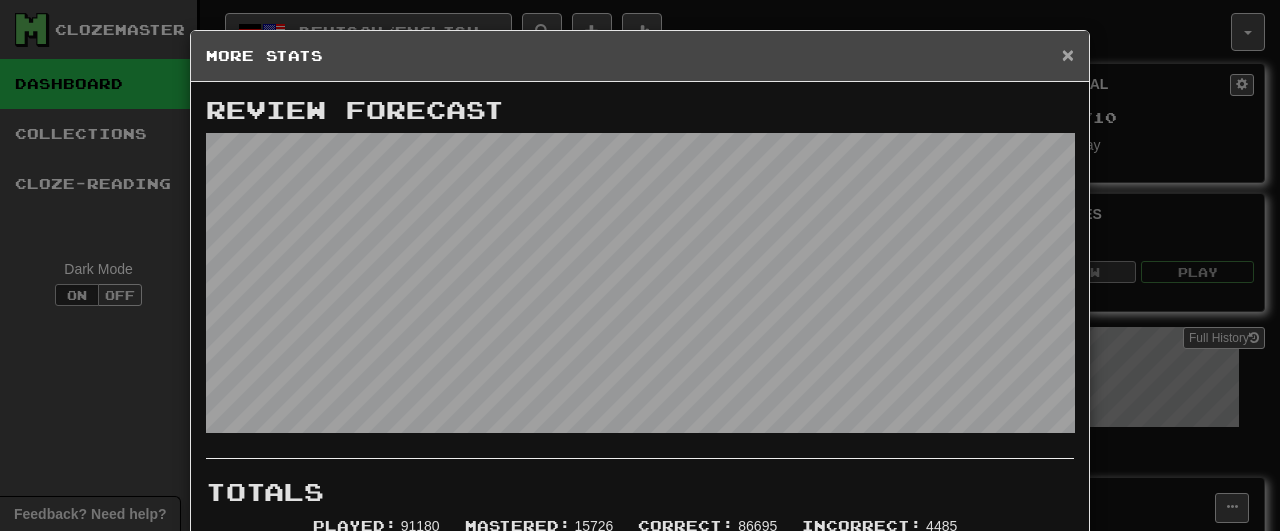 click on "×" at bounding box center (1068, 54) 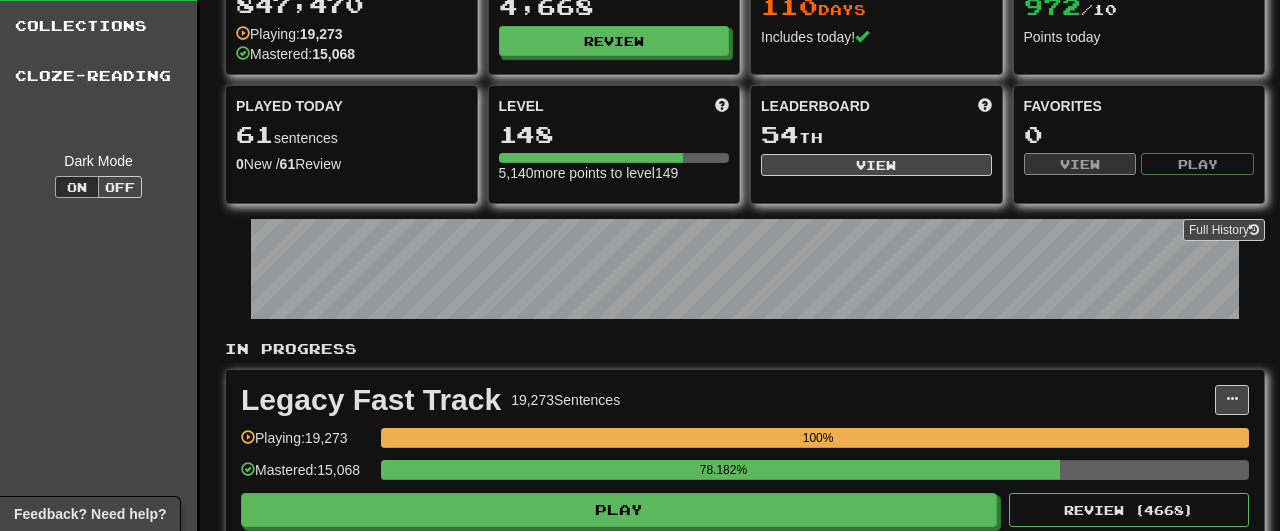 scroll, scrollTop: 56, scrollLeft: 0, axis: vertical 